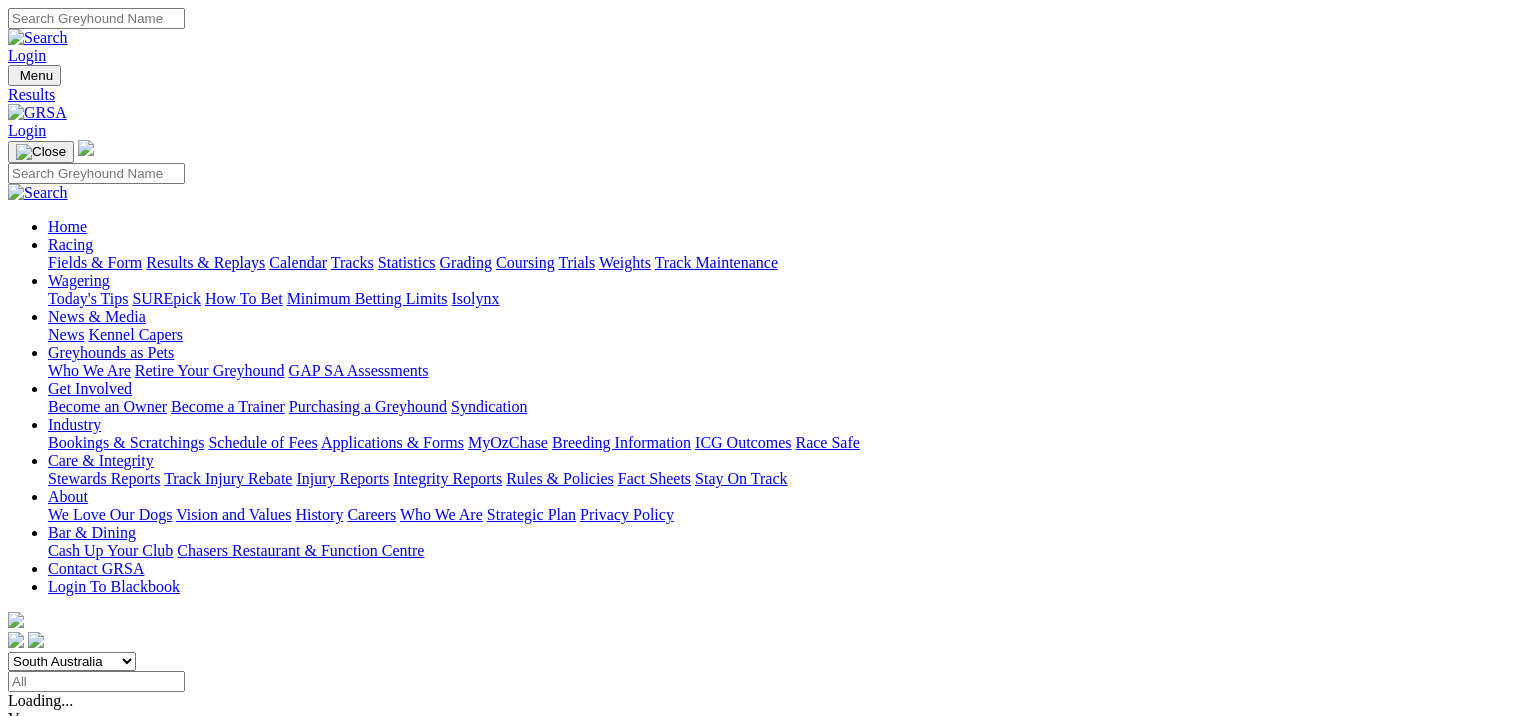 scroll, scrollTop: 0, scrollLeft: 0, axis: both 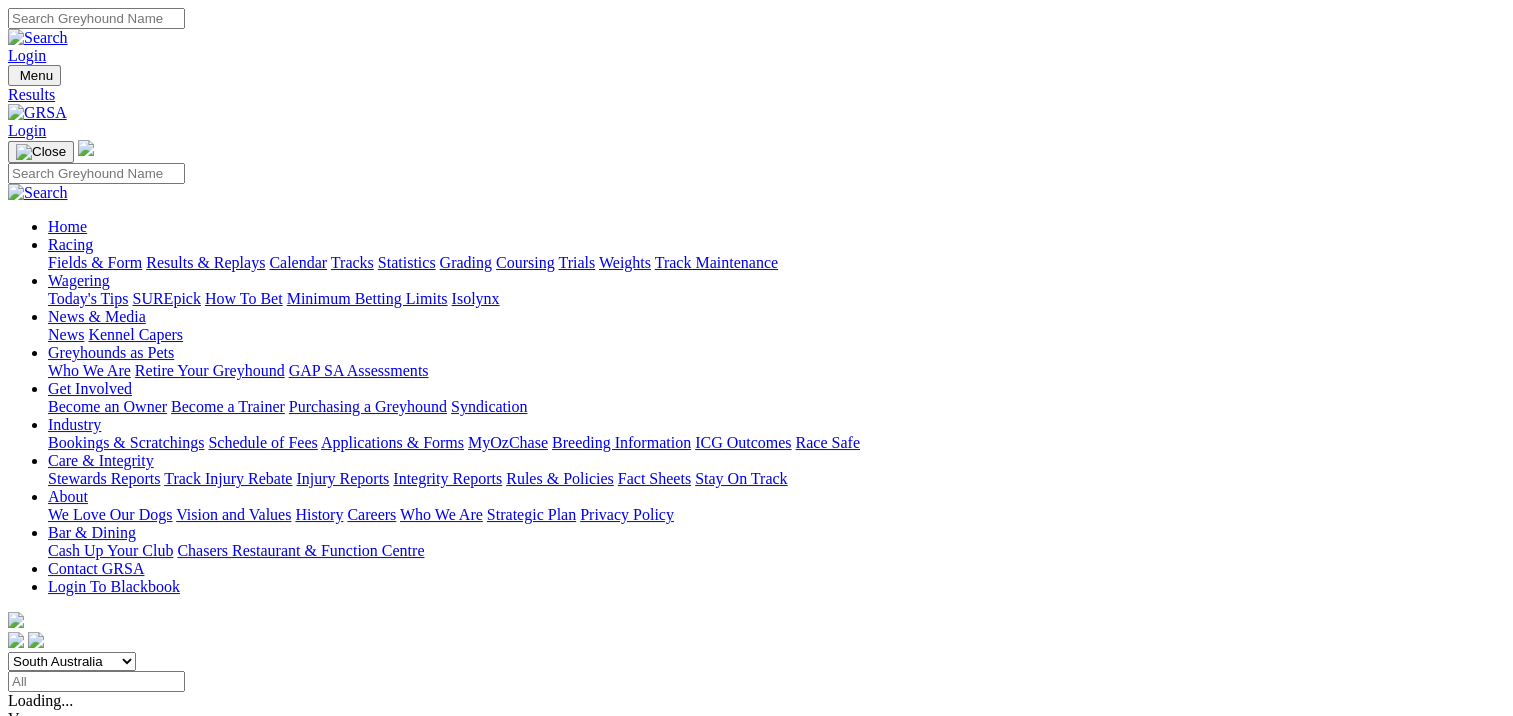 click on "8 7 5 1" at bounding box center (30, 1496) 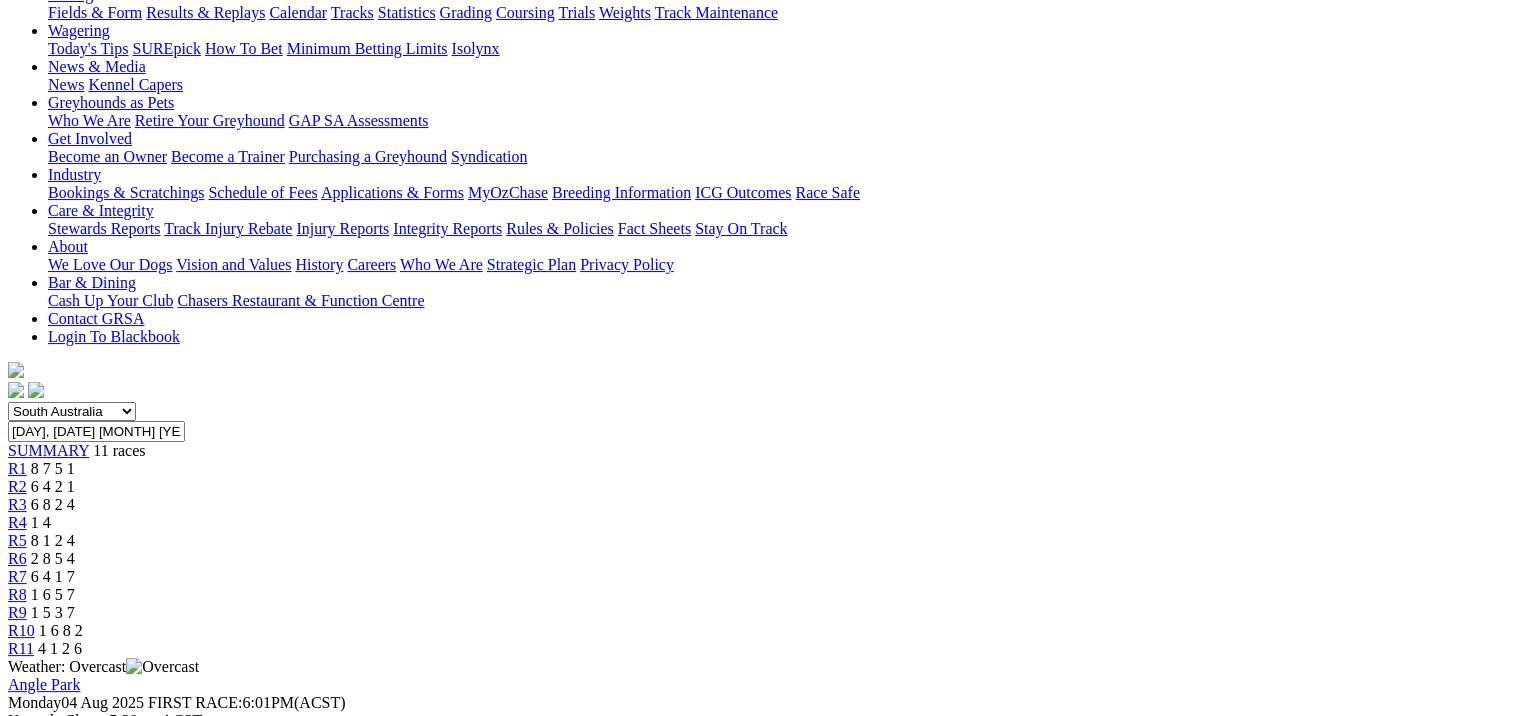 scroll, scrollTop: 128, scrollLeft: 0, axis: vertical 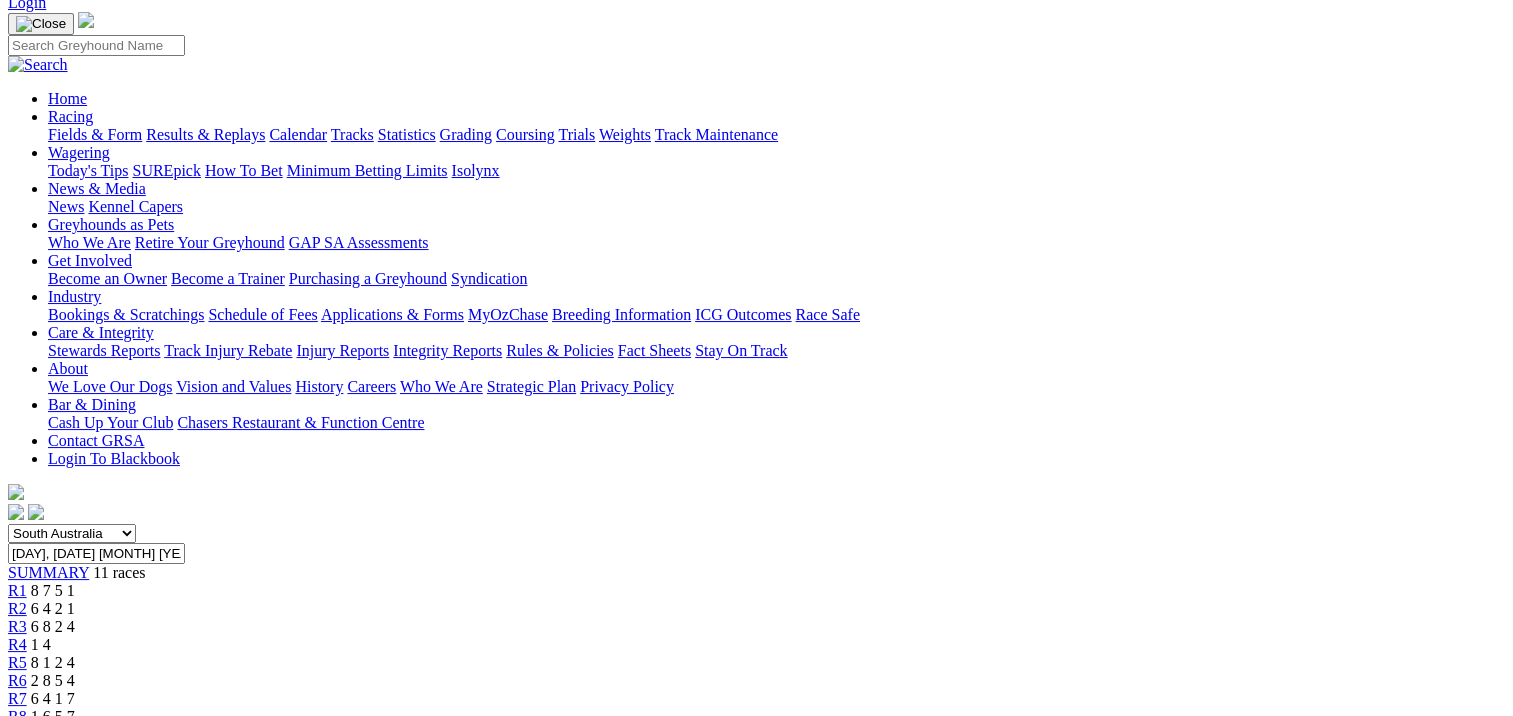 click on "R2" at bounding box center (17, 608) 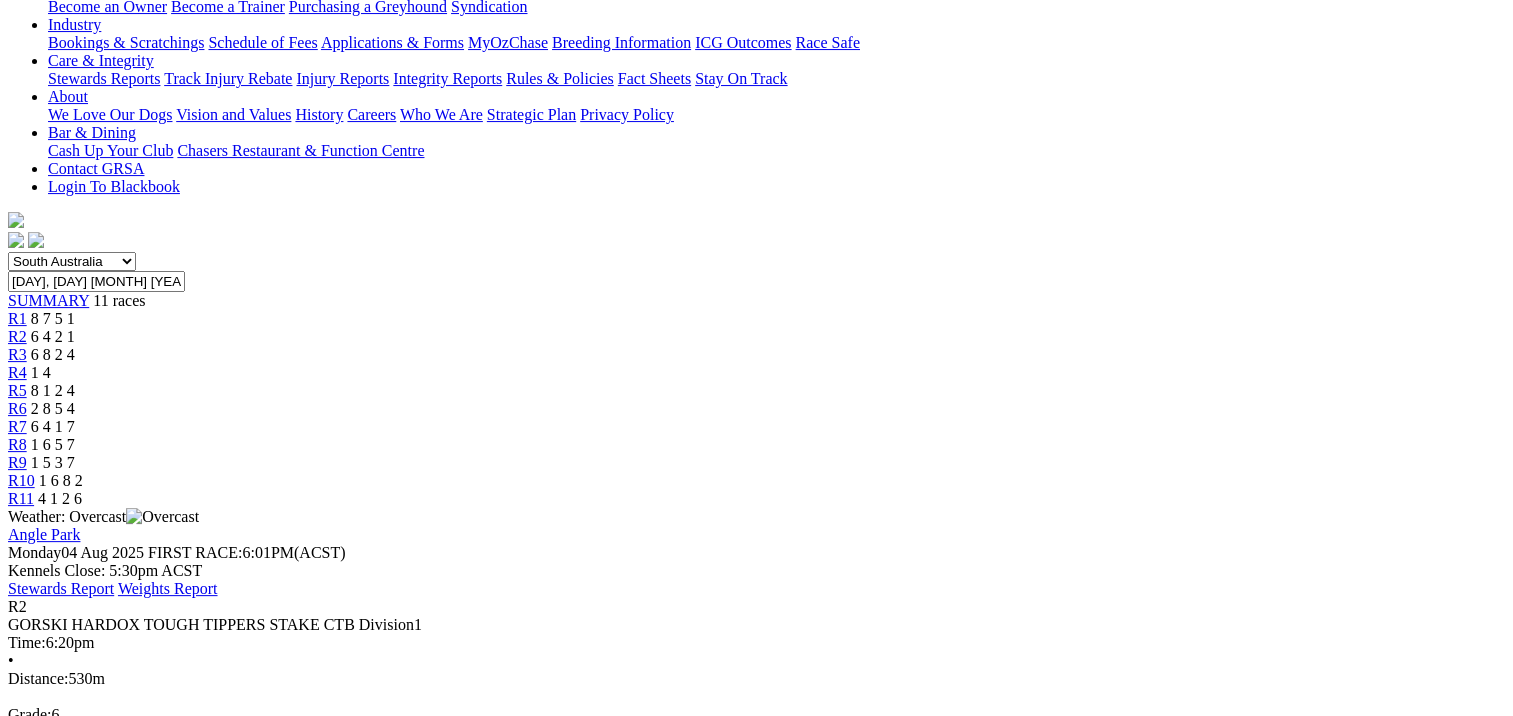 scroll, scrollTop: 0, scrollLeft: 0, axis: both 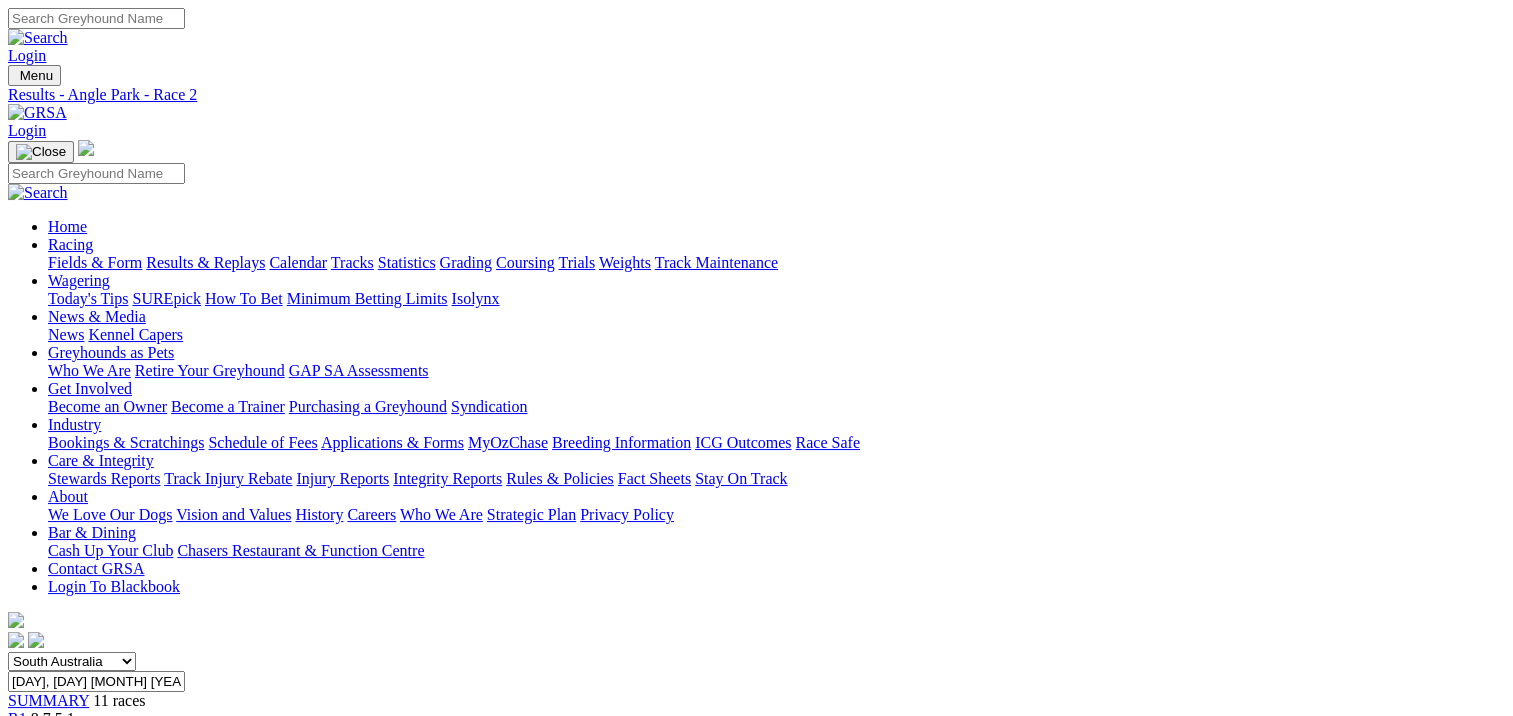 click on "Results & Replays" at bounding box center [205, 262] 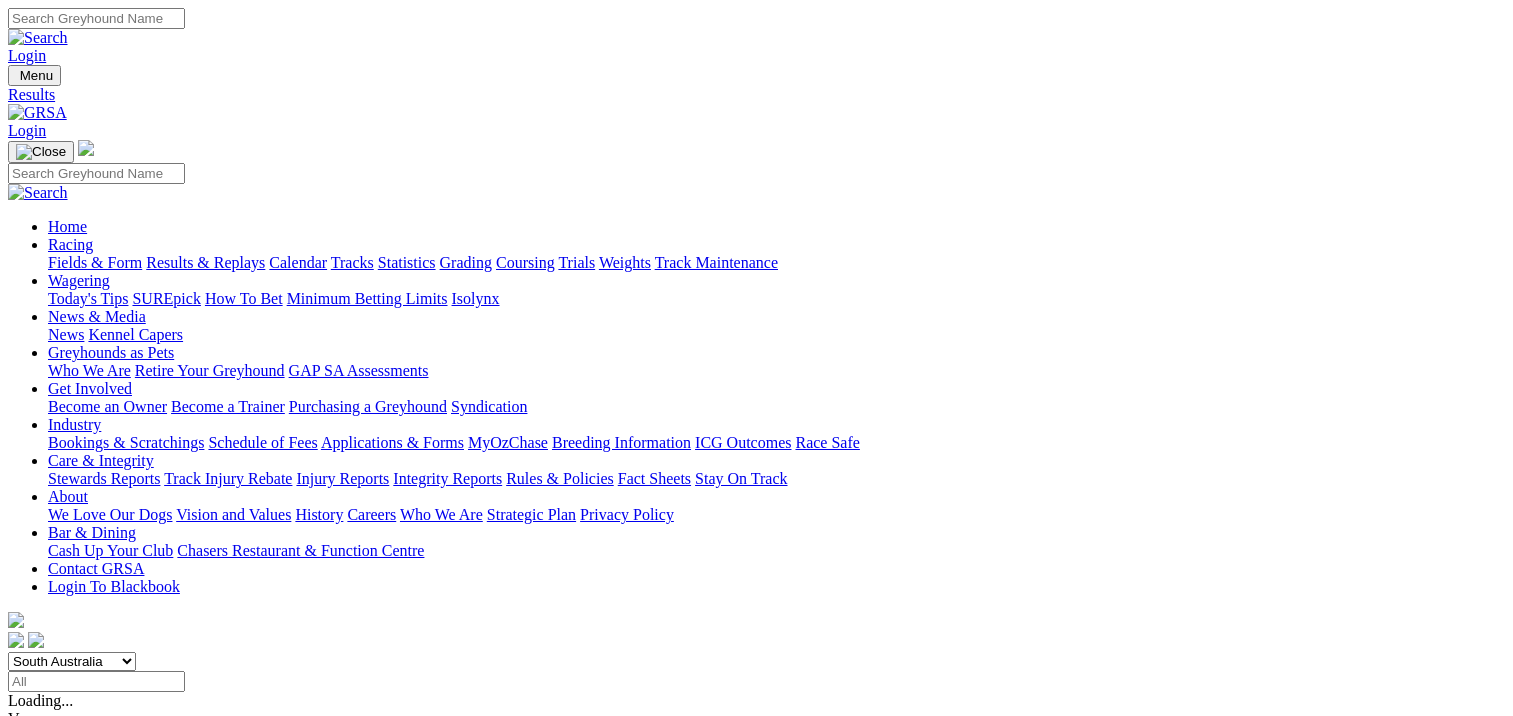 scroll, scrollTop: 0, scrollLeft: 0, axis: both 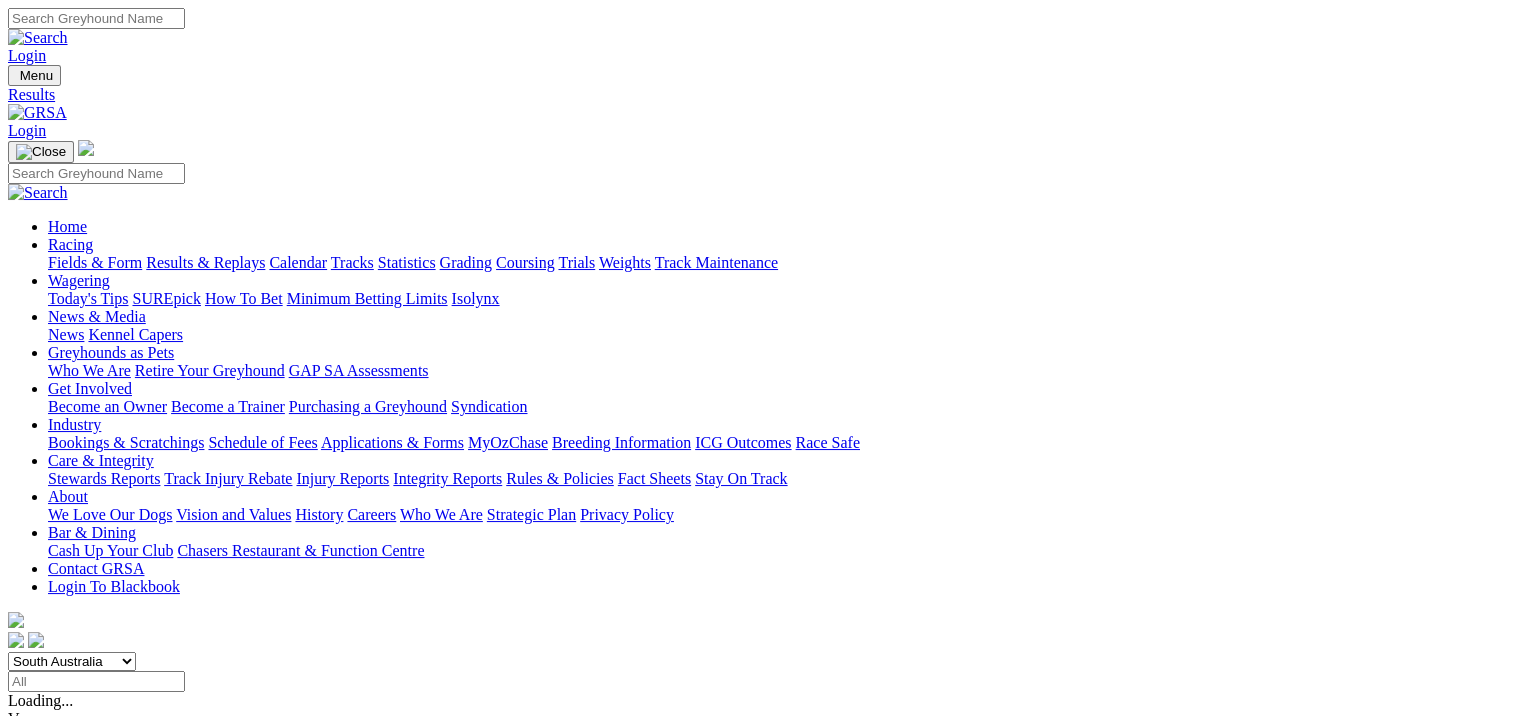 click on "5 8 1 2" at bounding box center (30, 1044) 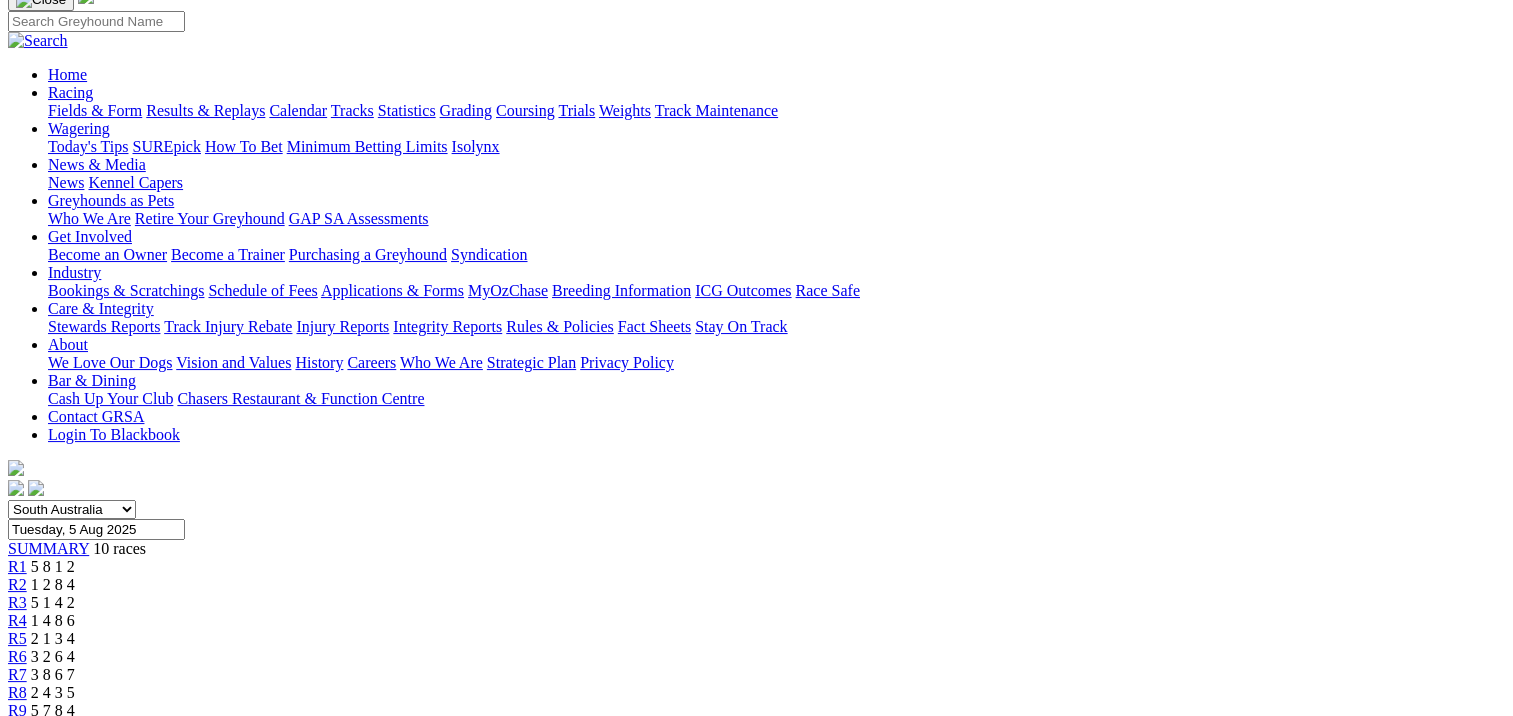scroll, scrollTop: 100, scrollLeft: 0, axis: vertical 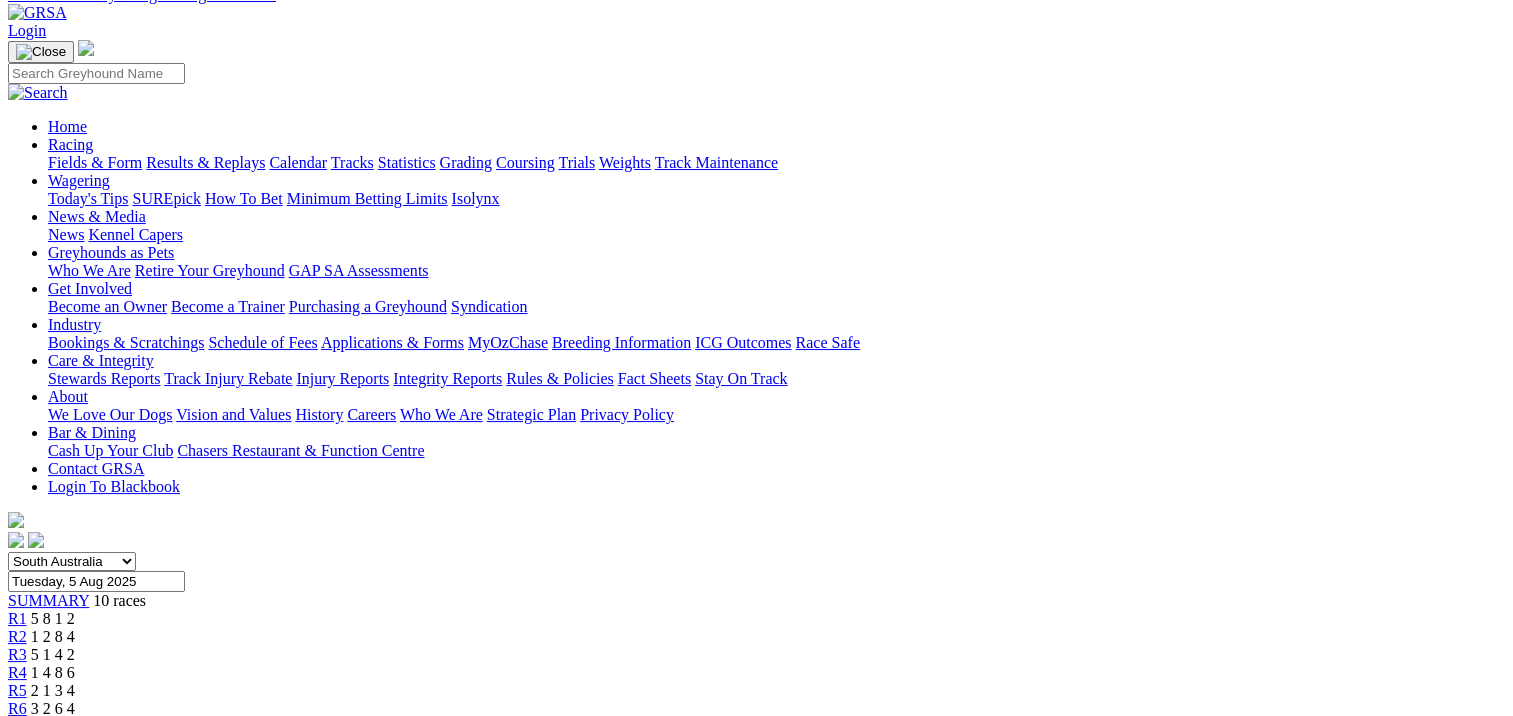 click on "R2
1 2 8 4" at bounding box center (756, 637) 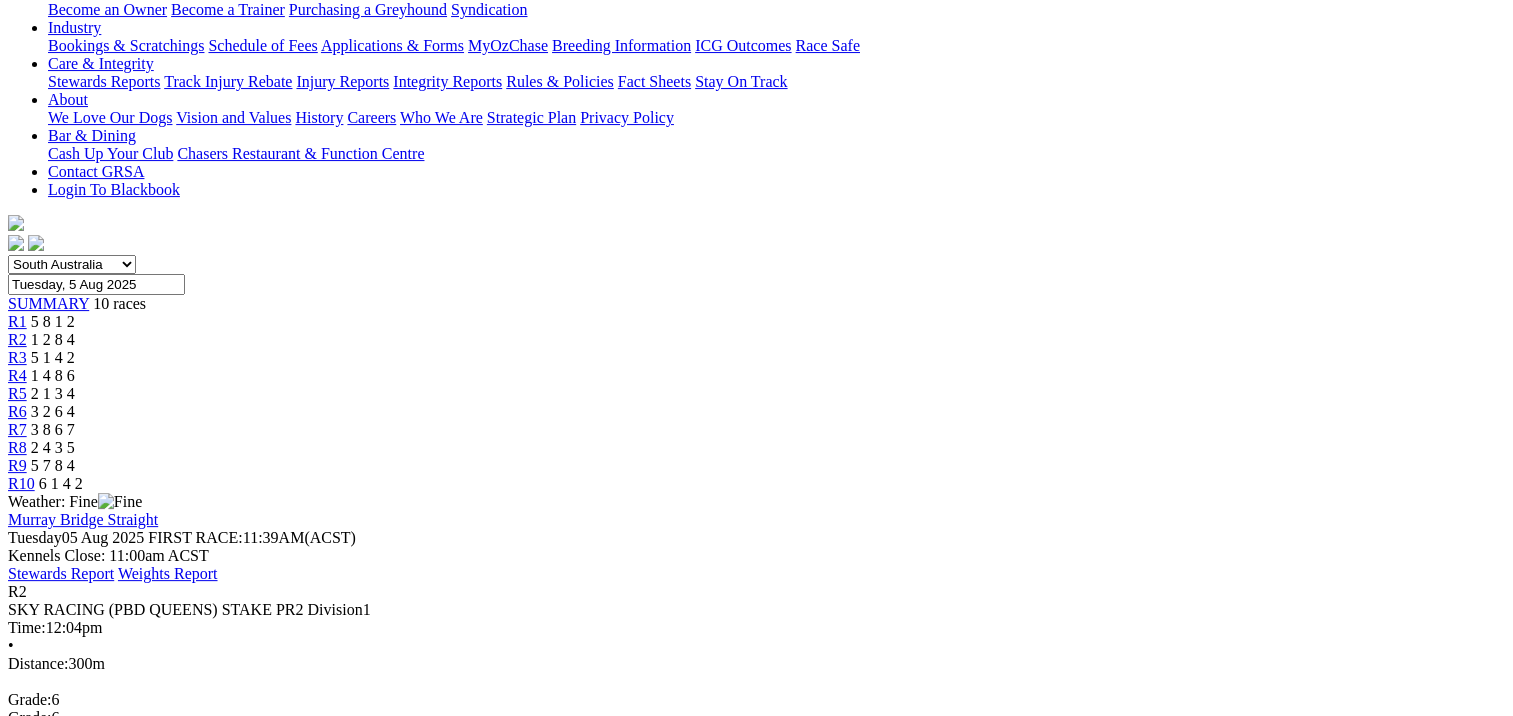 scroll, scrollTop: 300, scrollLeft: 0, axis: vertical 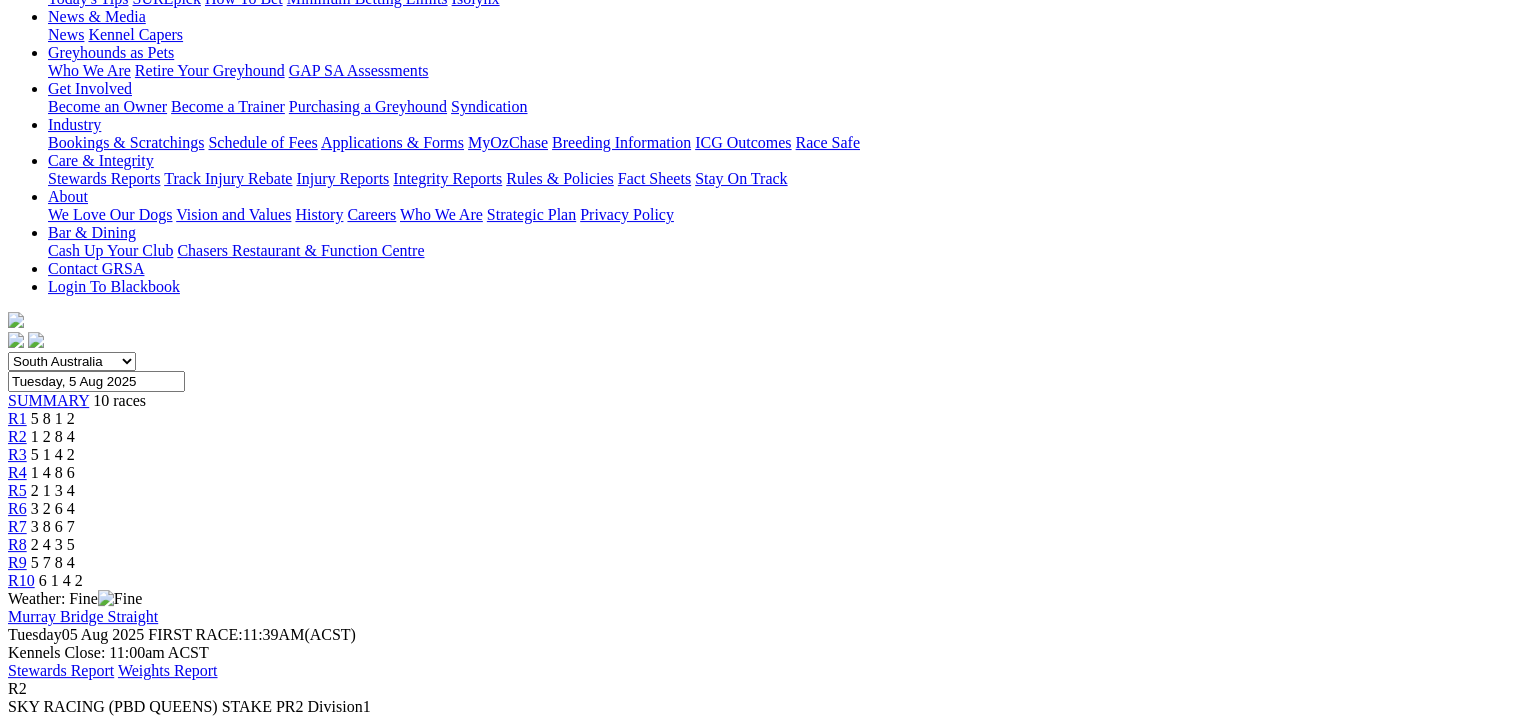click on "R3" at bounding box center [17, 454] 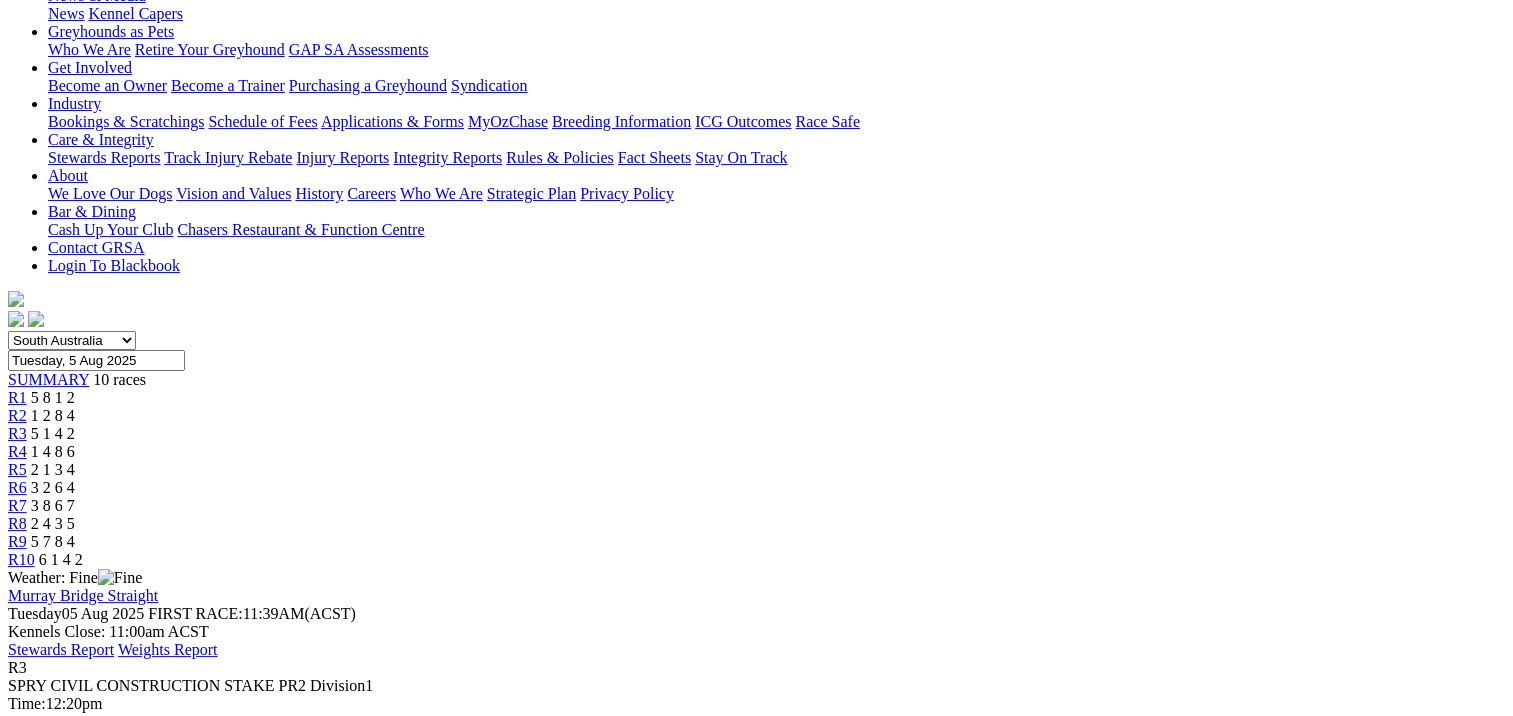 scroll, scrollTop: 100, scrollLeft: 0, axis: vertical 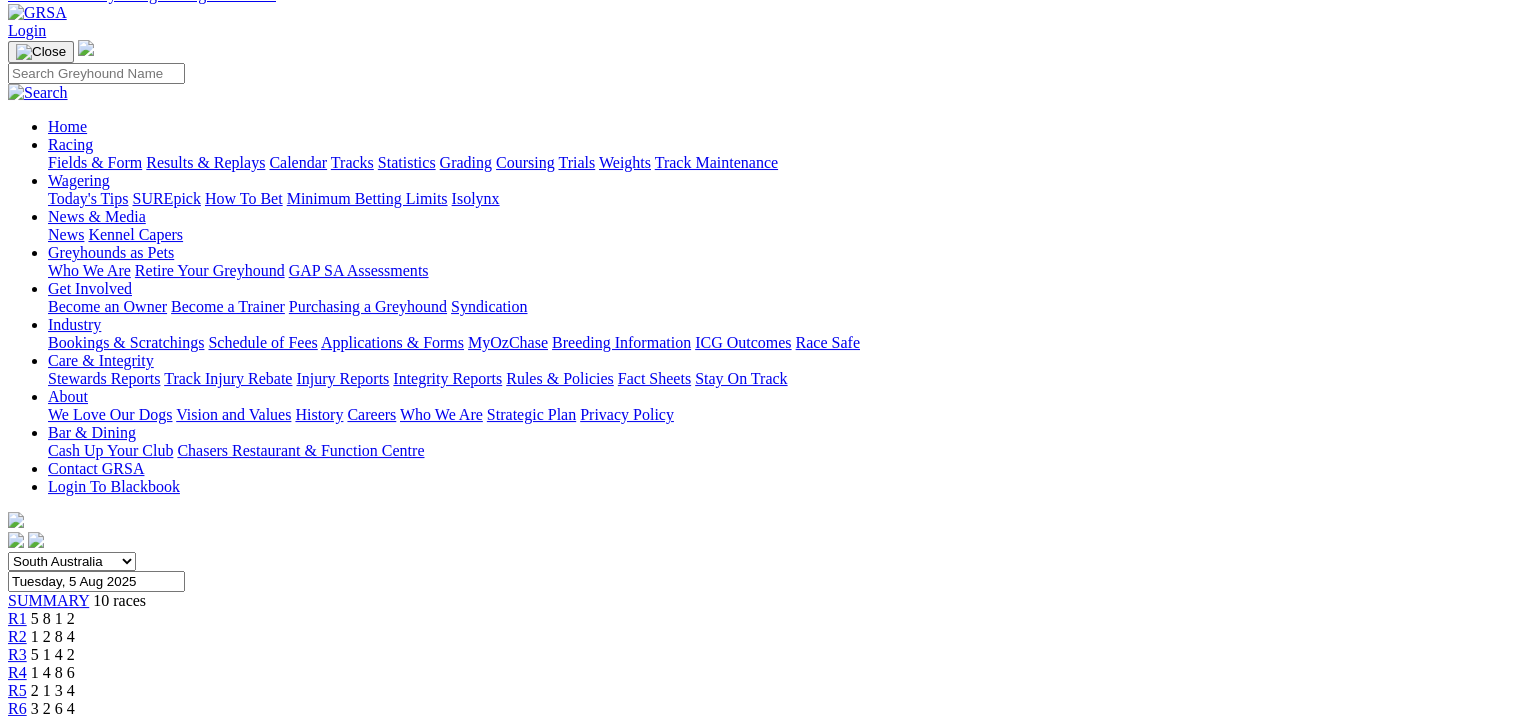 click on "R4" at bounding box center (17, 672) 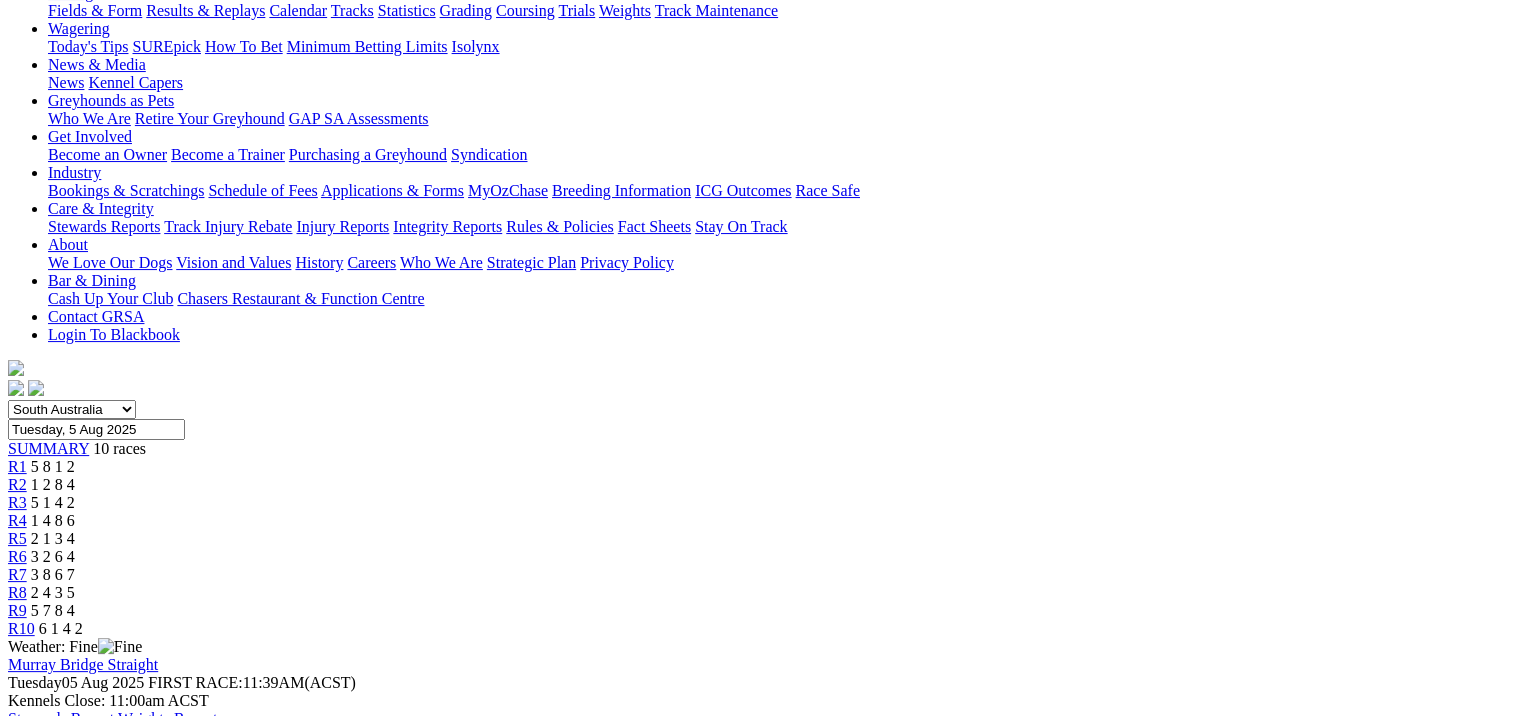 scroll, scrollTop: 100, scrollLeft: 0, axis: vertical 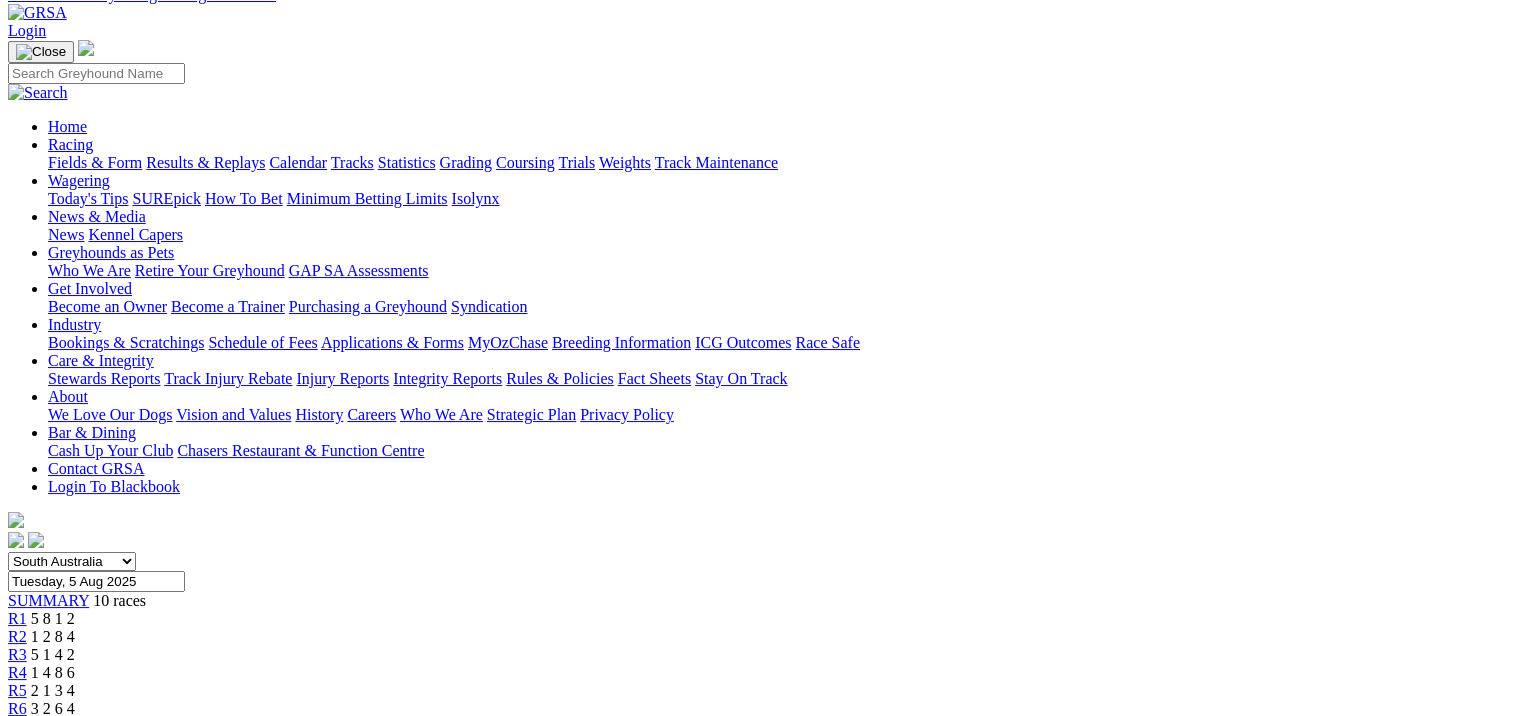 click on "R5" at bounding box center [17, 690] 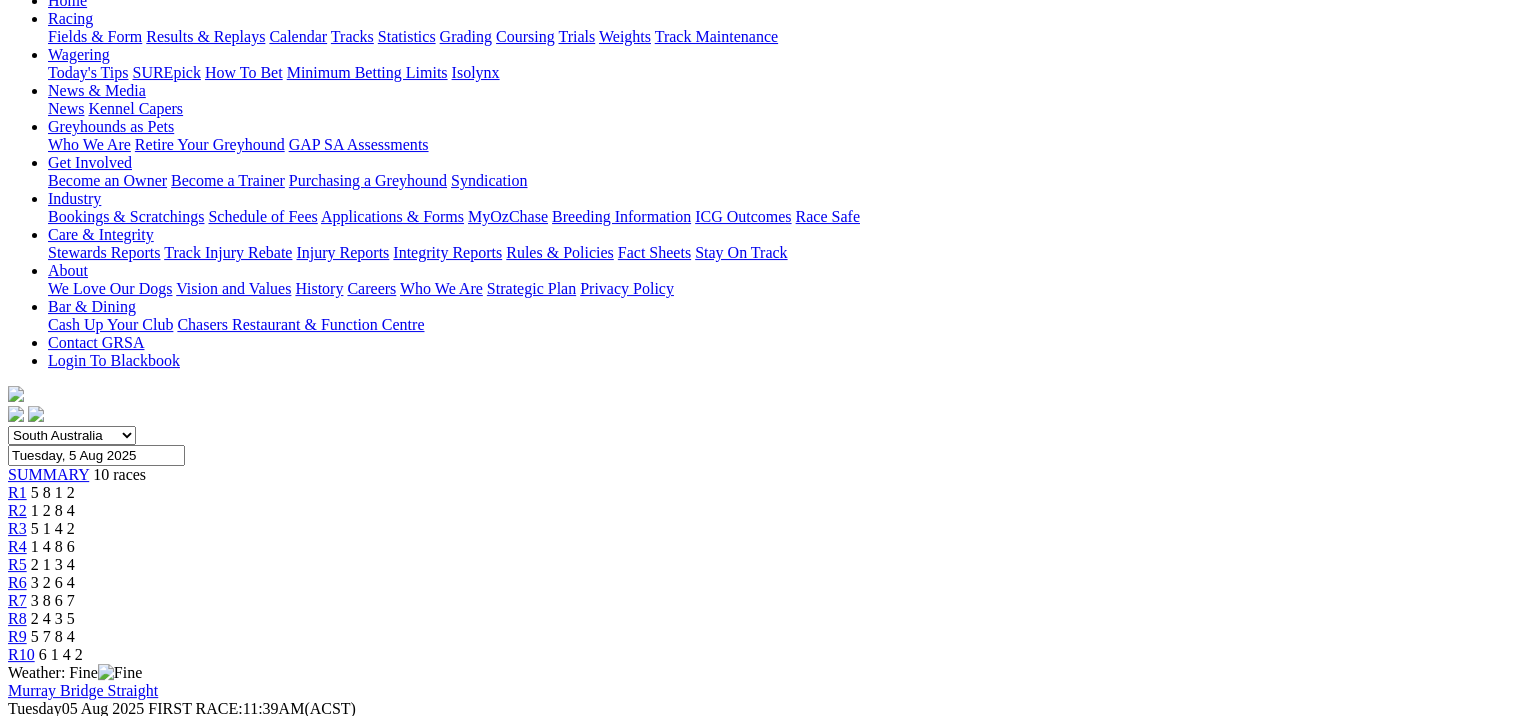 scroll, scrollTop: 100, scrollLeft: 0, axis: vertical 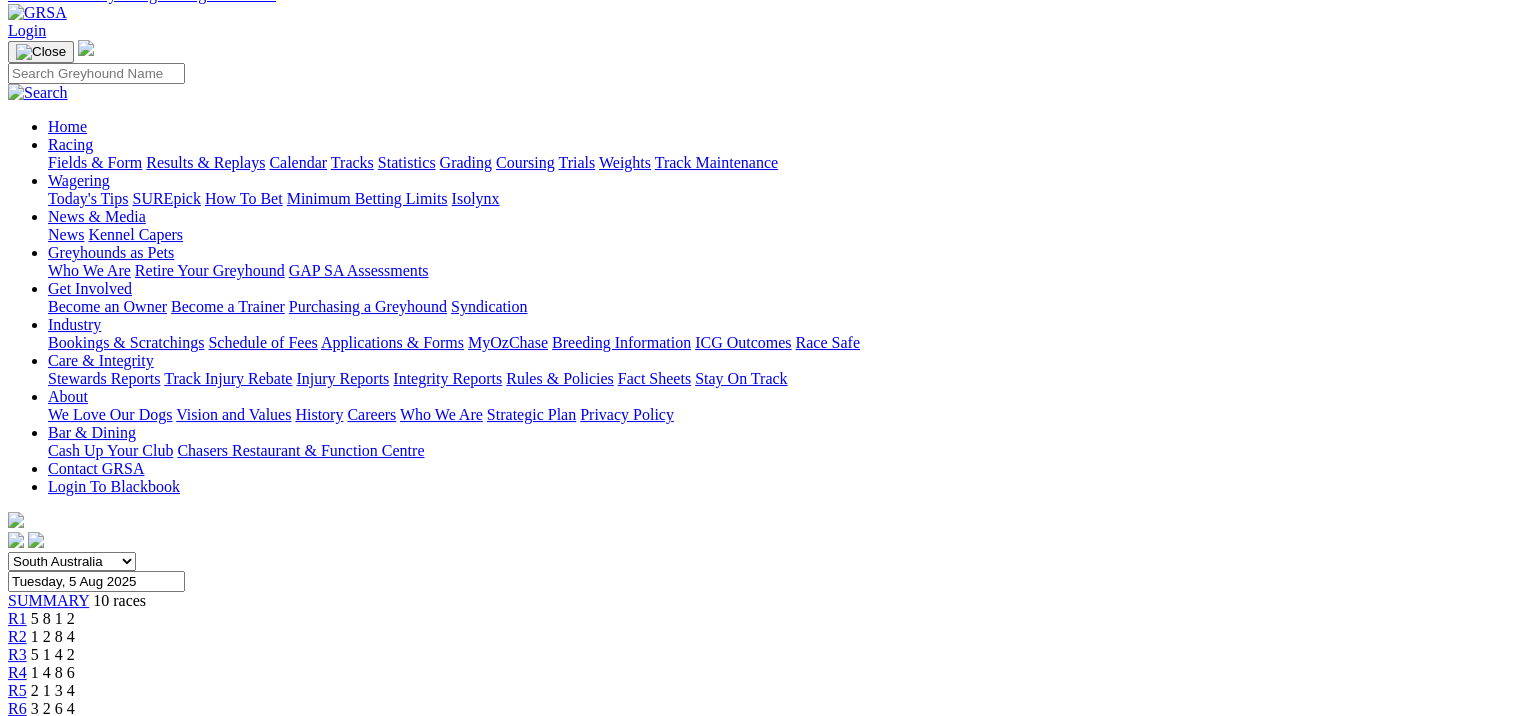 click on "R6" at bounding box center [17, 708] 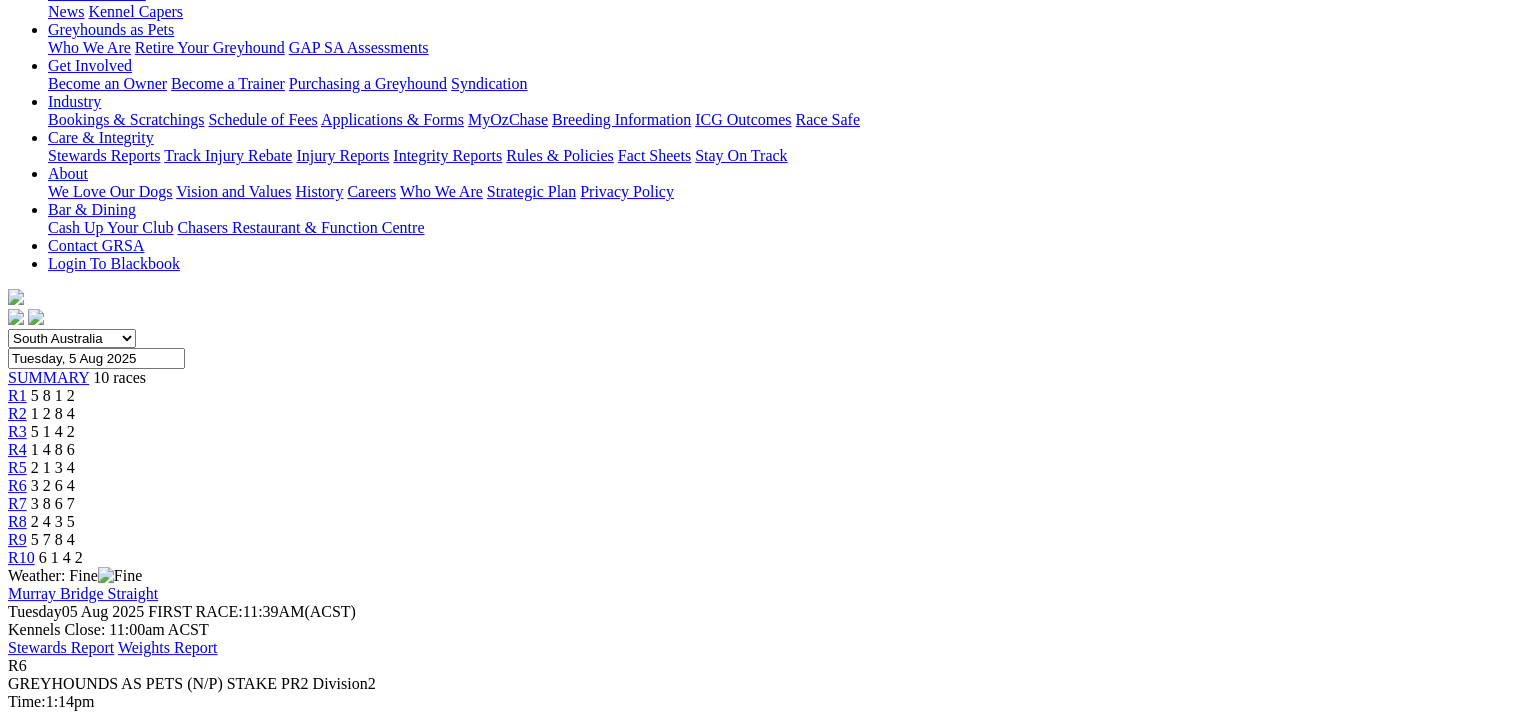 scroll, scrollTop: 100, scrollLeft: 0, axis: vertical 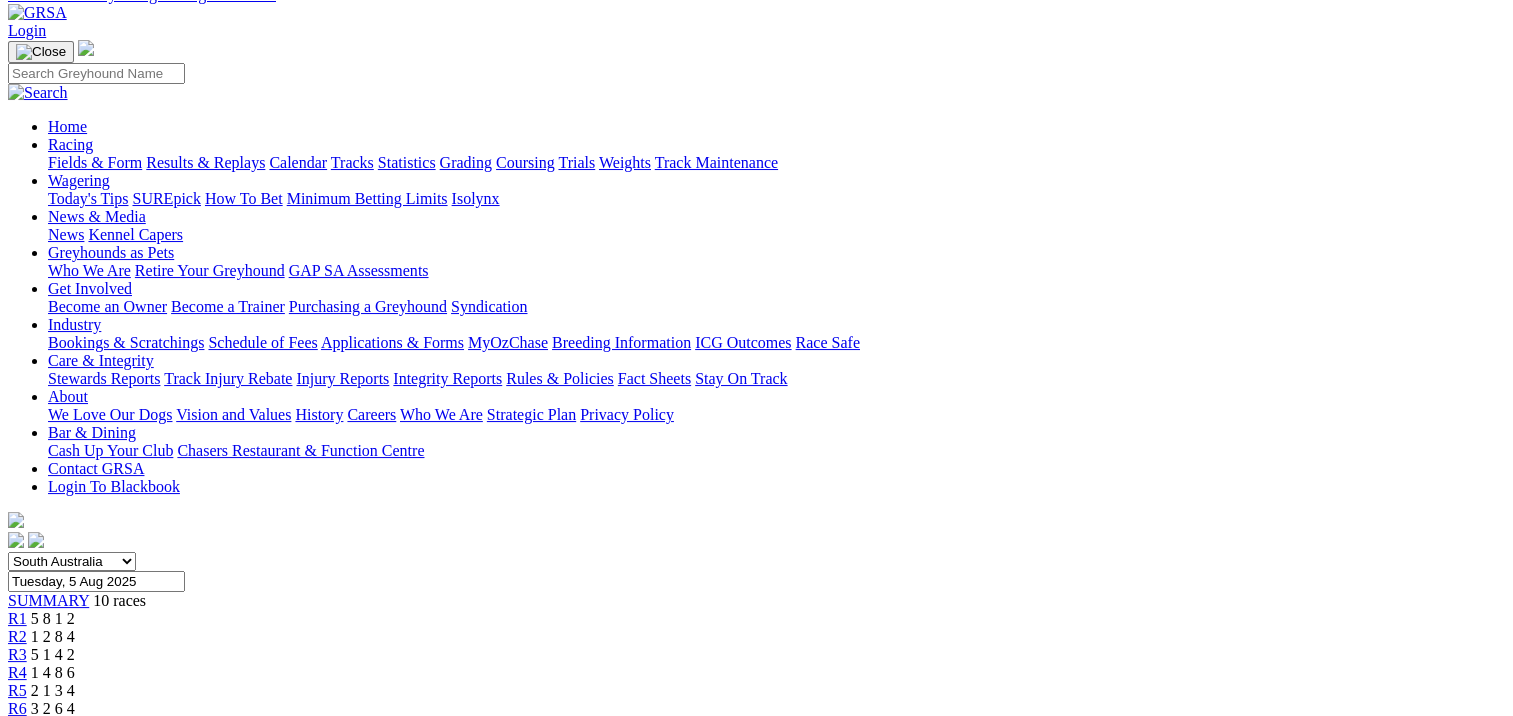 click on "R7" at bounding box center (17, 726) 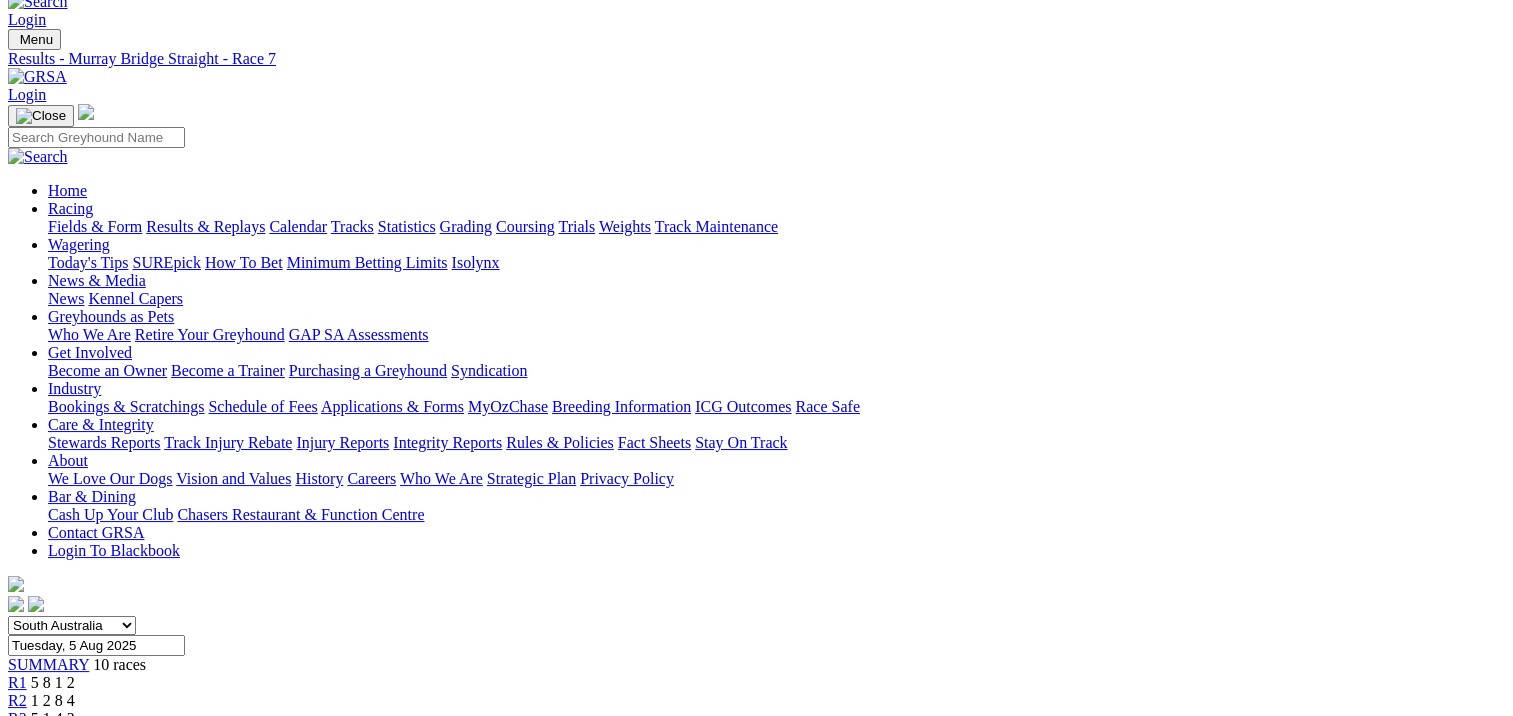 scroll, scrollTop: 0, scrollLeft: 0, axis: both 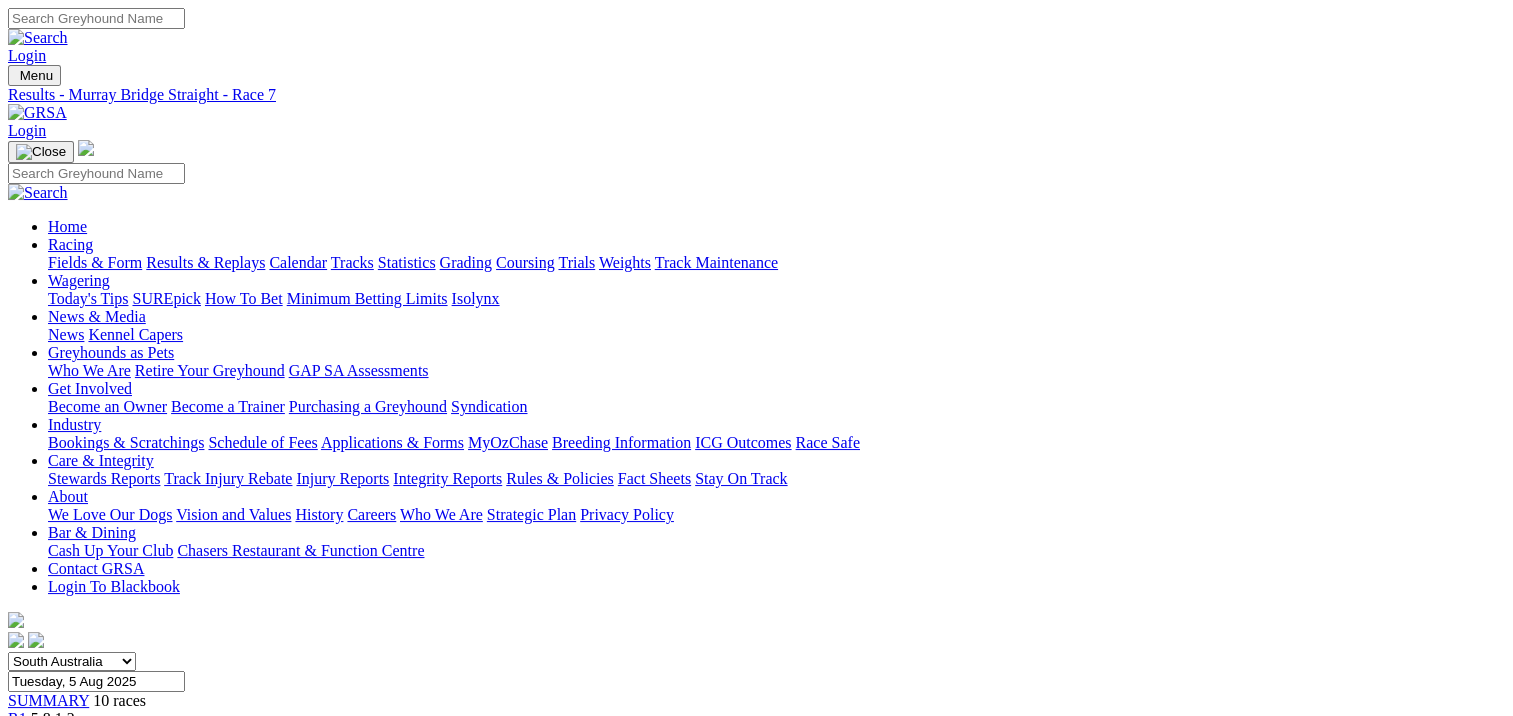 click on "R8" at bounding box center (17, 844) 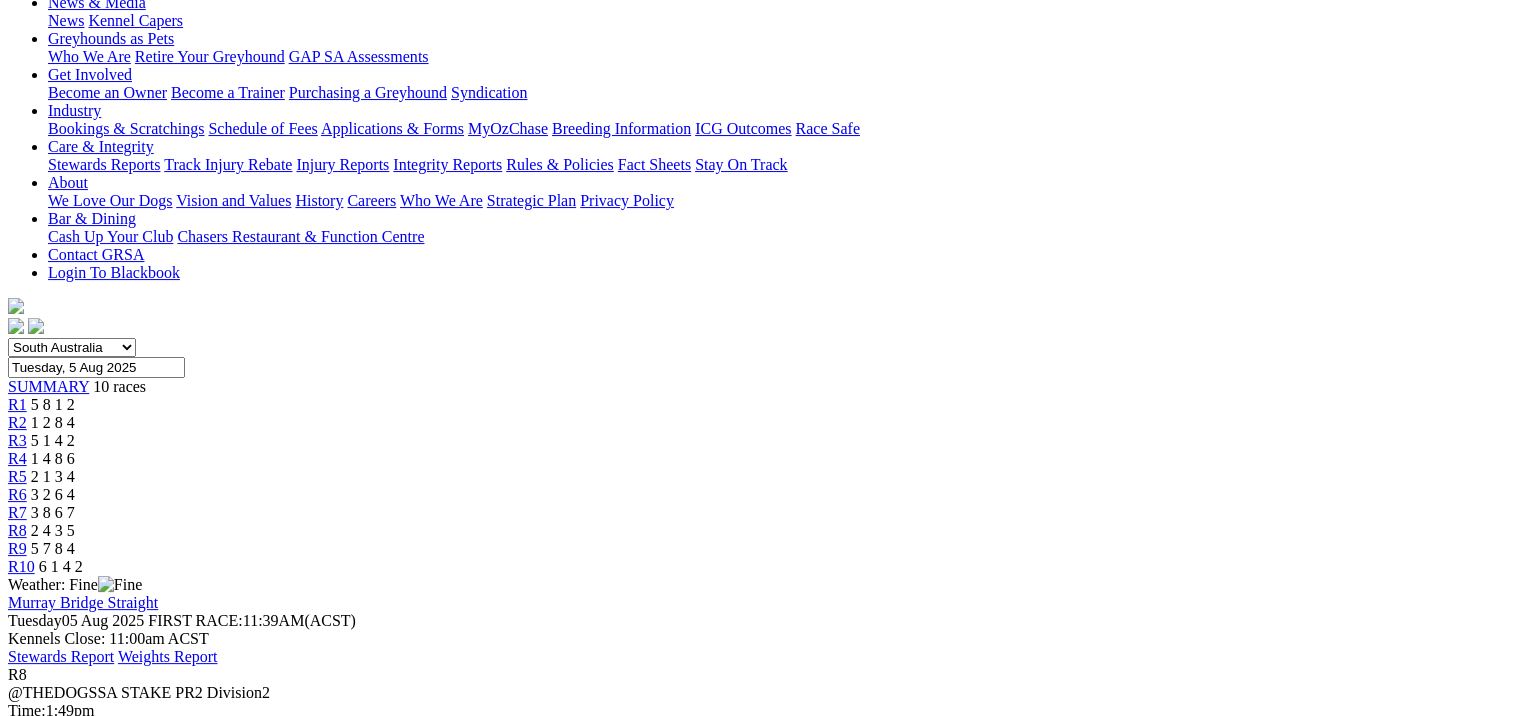 scroll, scrollTop: 100, scrollLeft: 0, axis: vertical 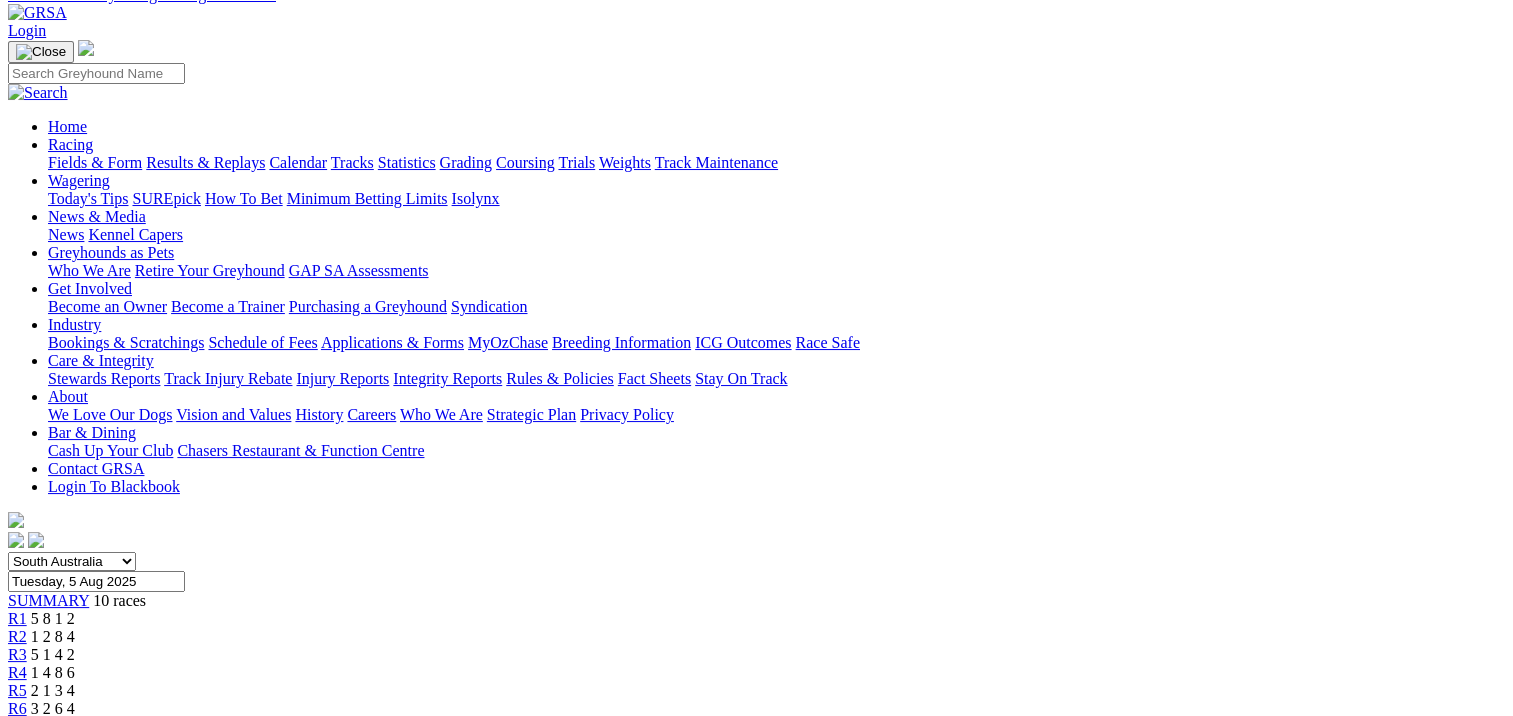 click on "R9" at bounding box center [17, 762] 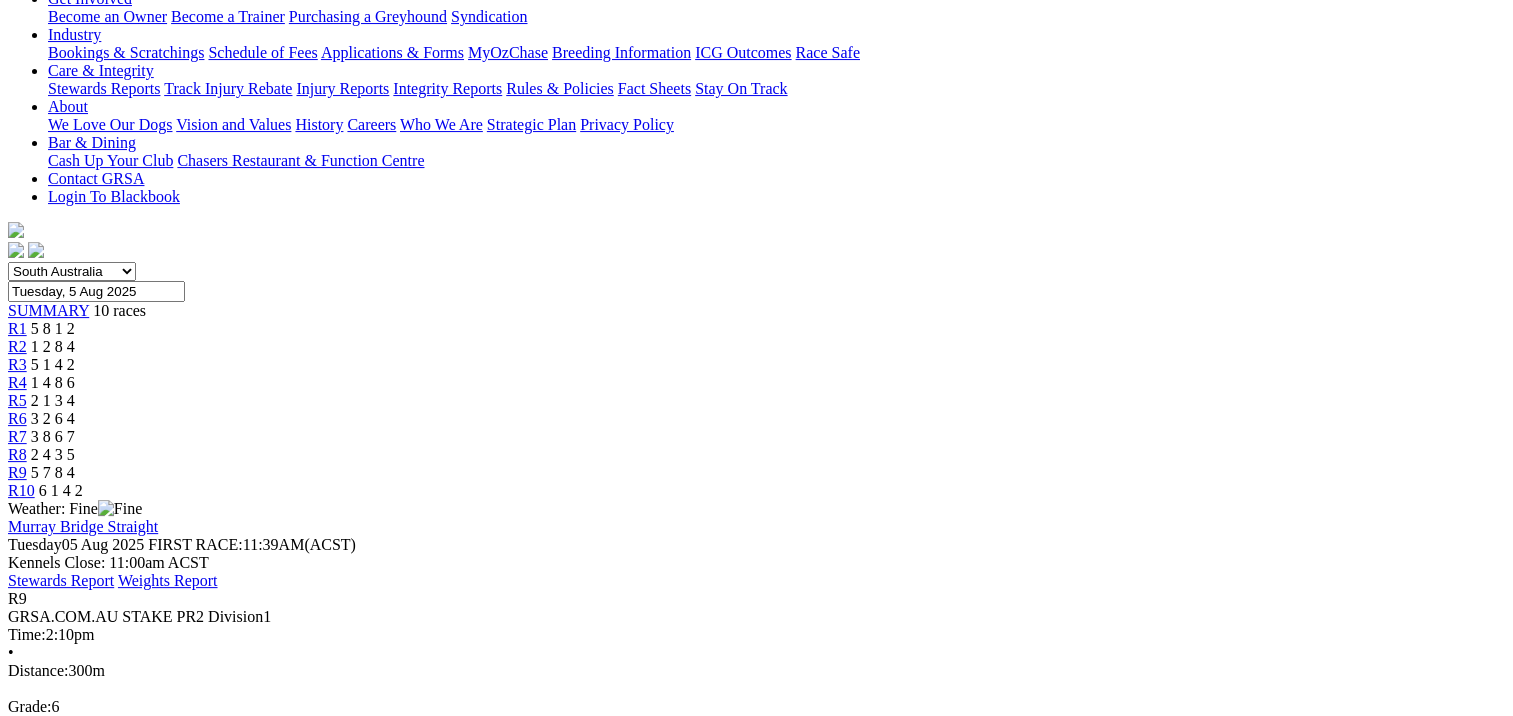 scroll, scrollTop: 100, scrollLeft: 0, axis: vertical 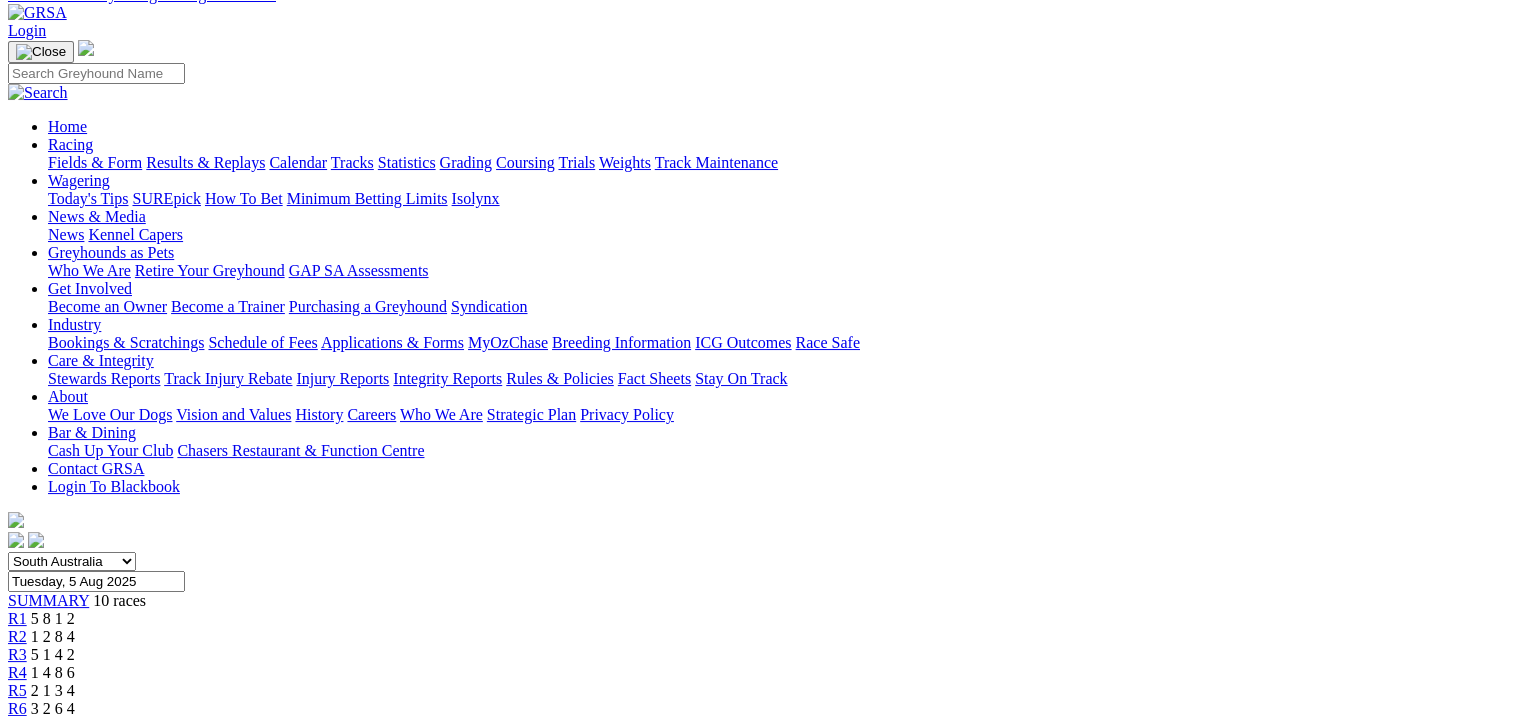 click on "R10" at bounding box center [21, 780] 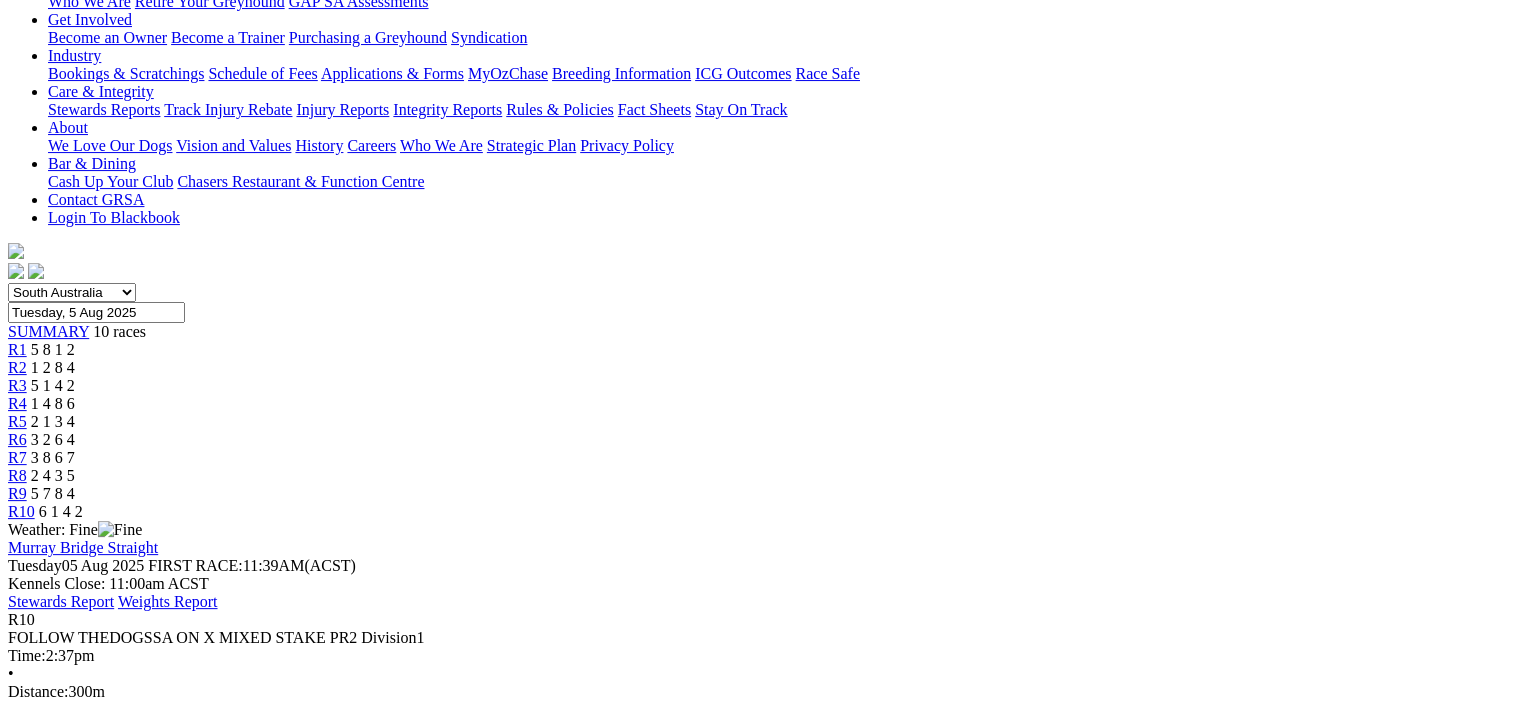 scroll, scrollTop: 200, scrollLeft: 0, axis: vertical 